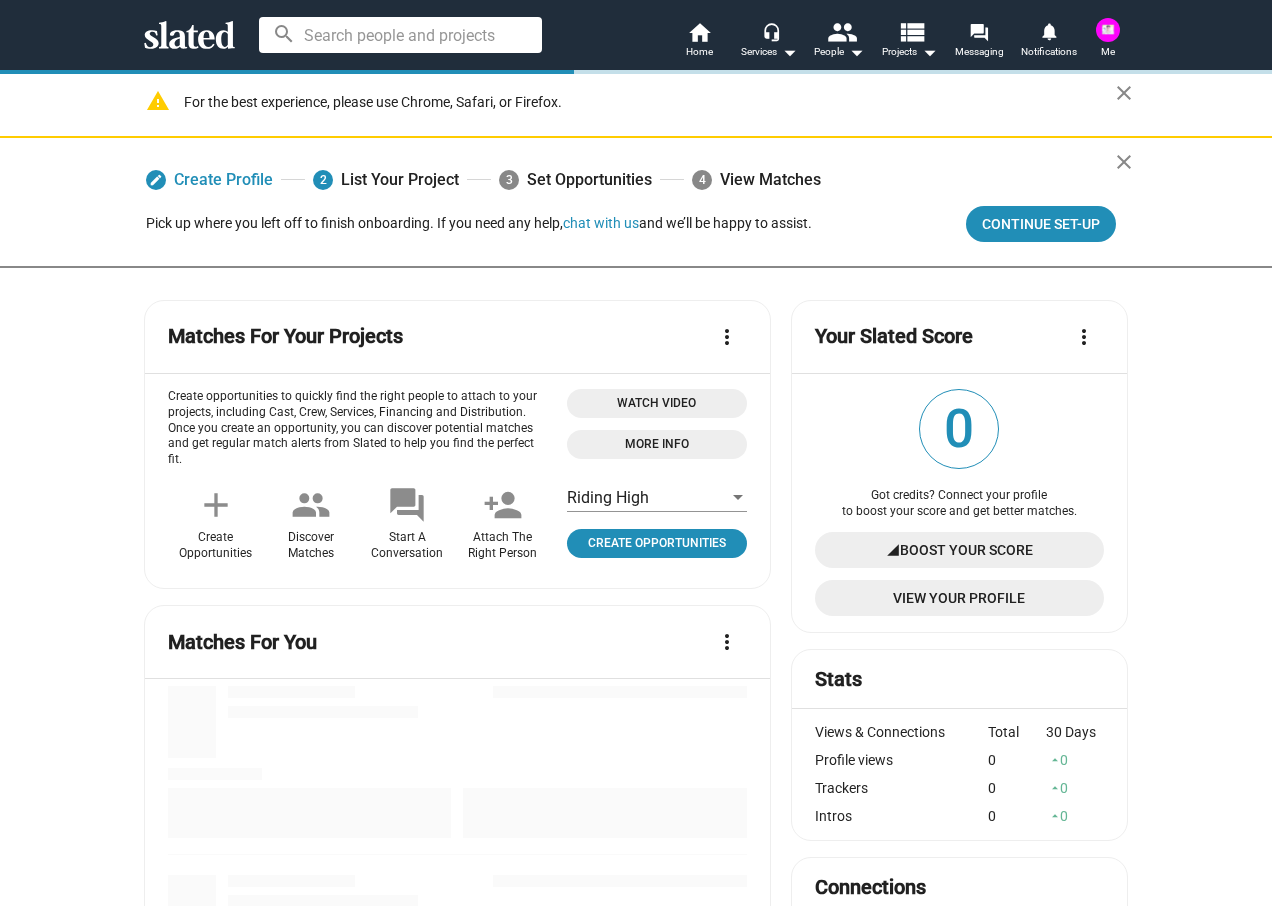scroll, scrollTop: 0, scrollLeft: 0, axis: both 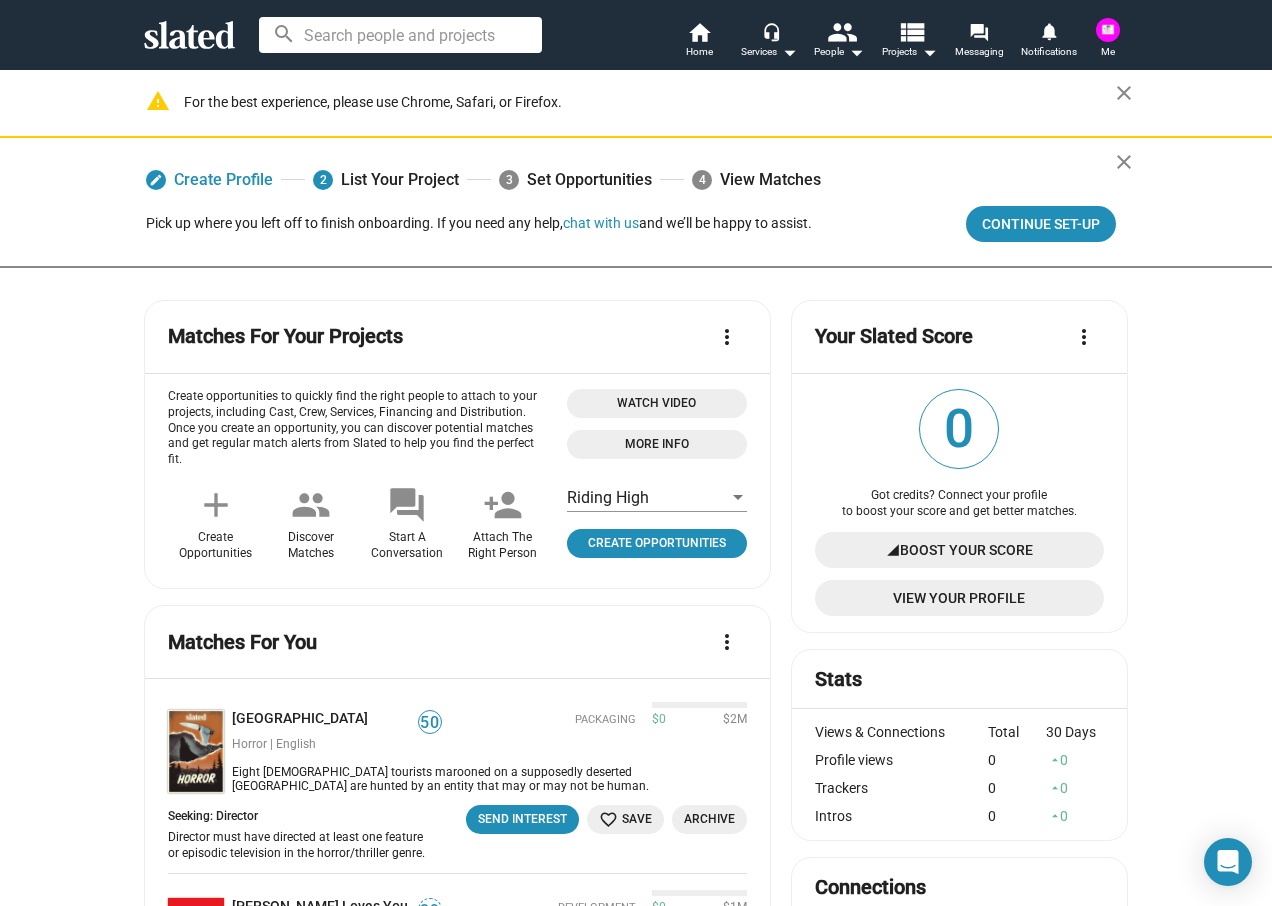 click on "View Your Profile" 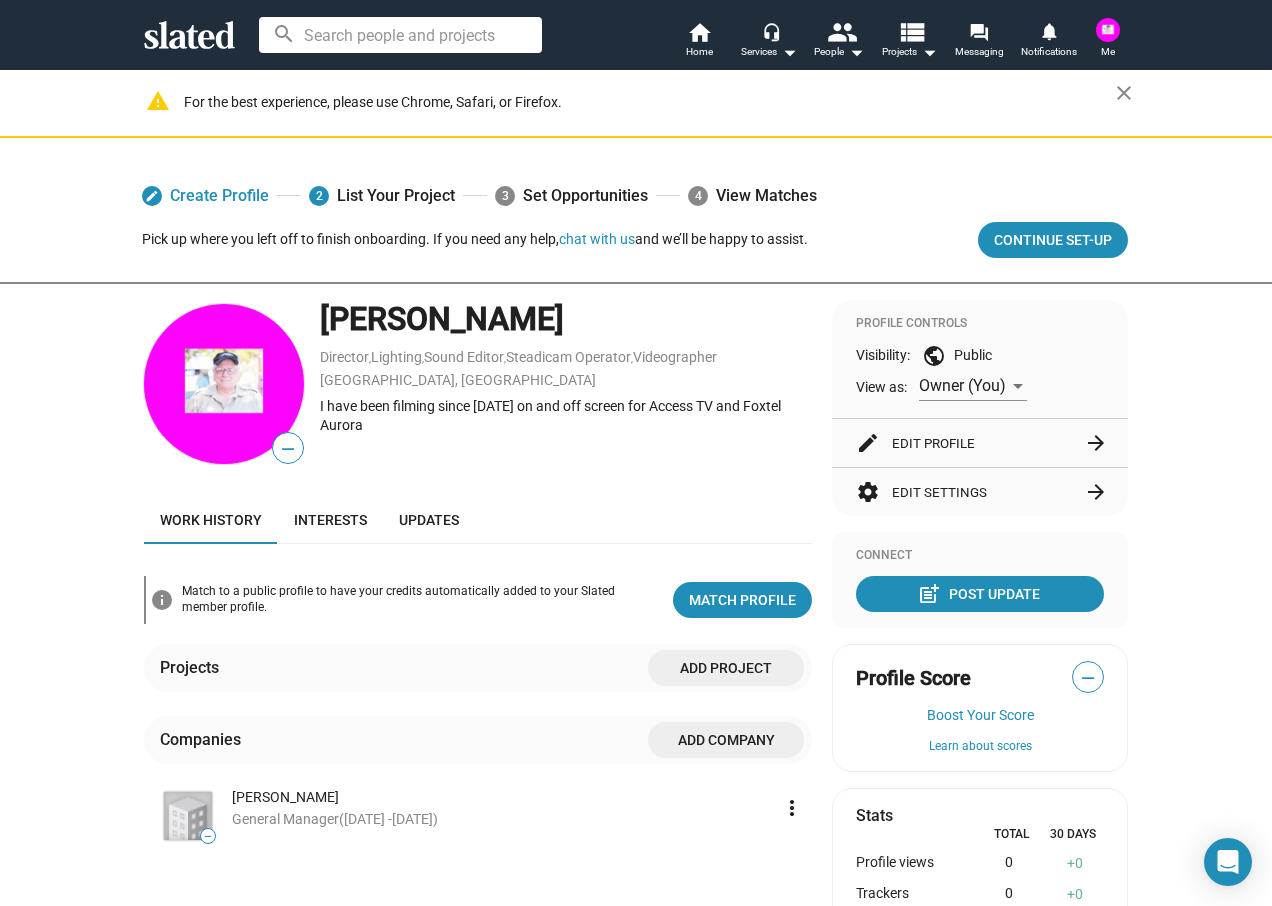 click on "edit  Edit Profile  arrow_forward" 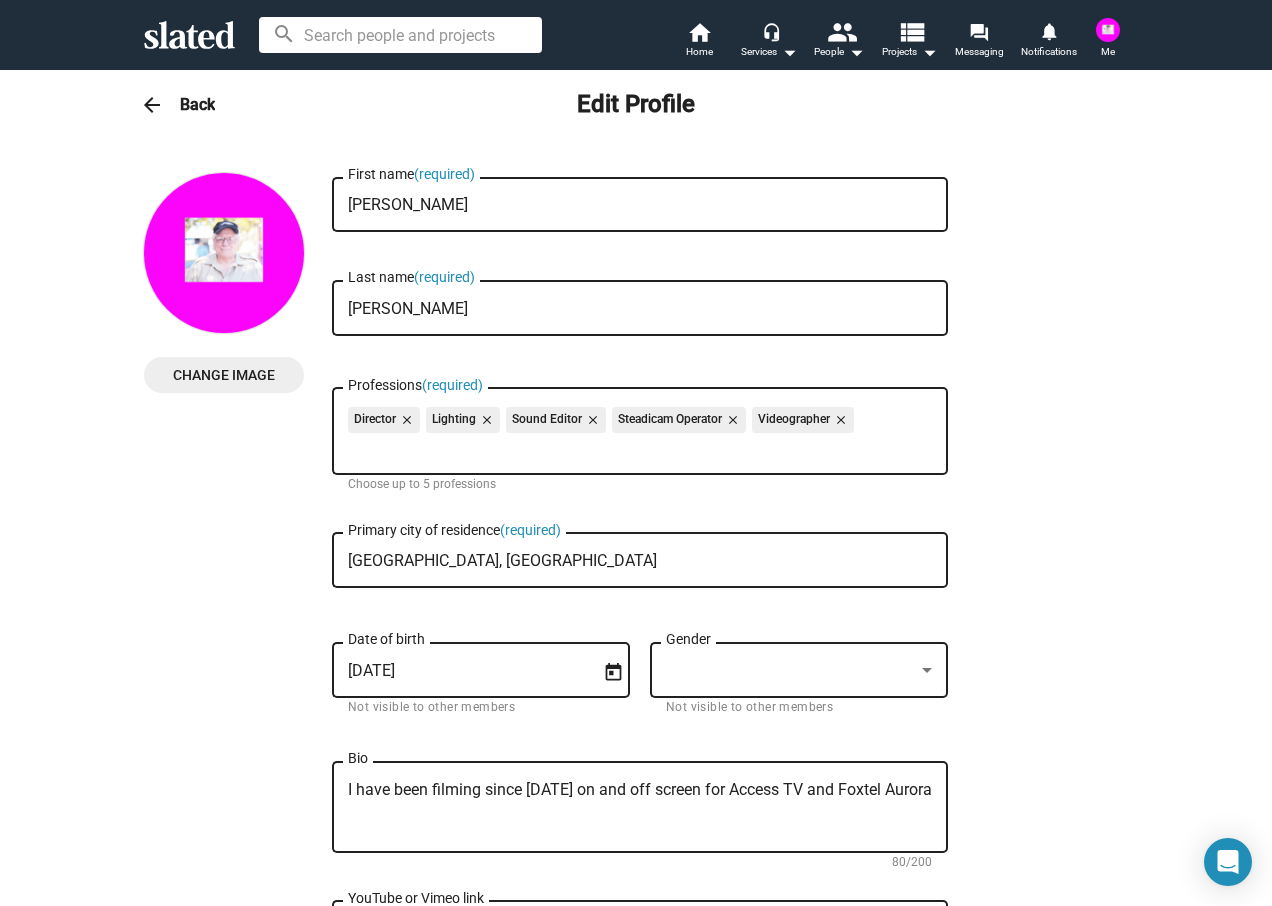 click at bounding box center (927, 671) 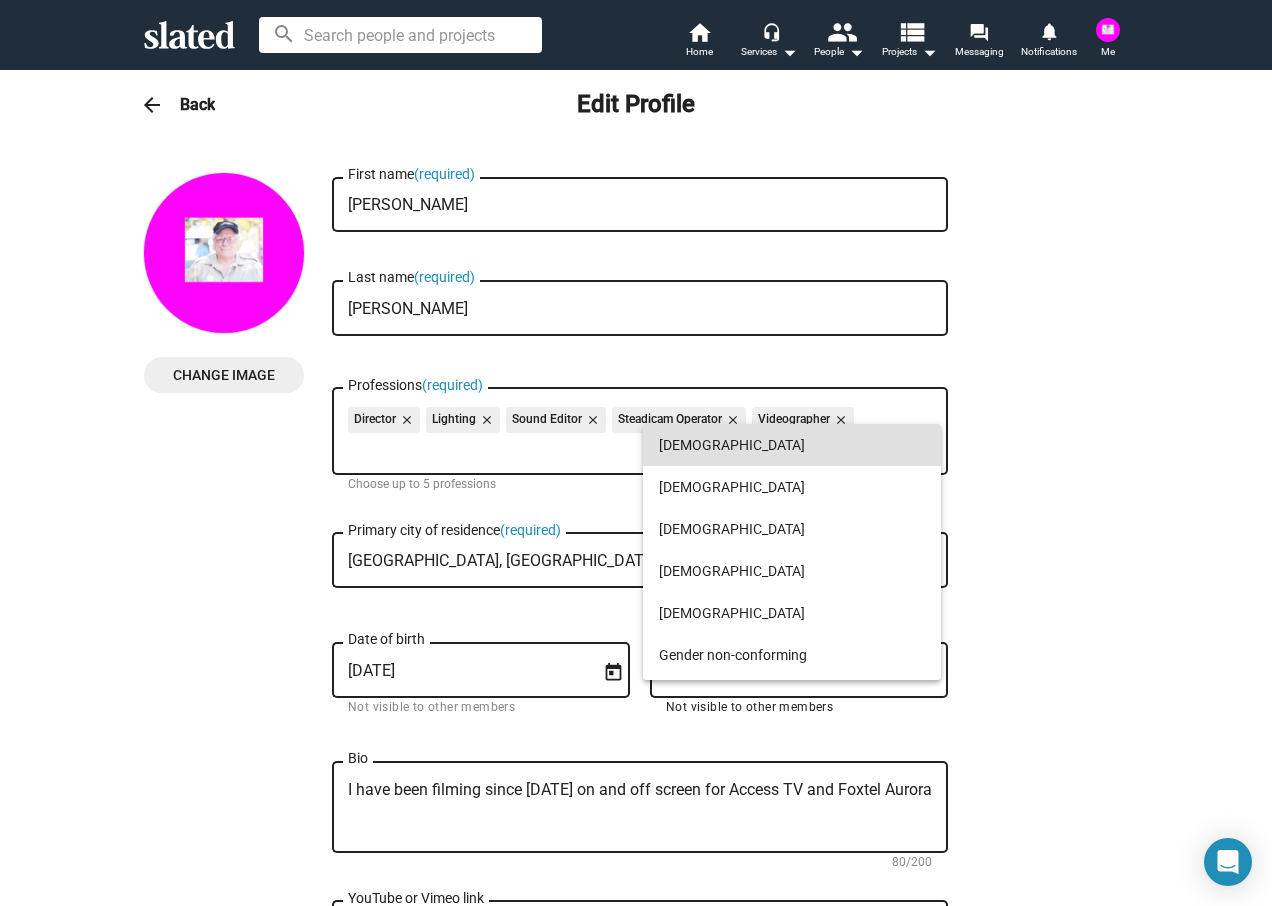 click on "[DEMOGRAPHIC_DATA]" at bounding box center (792, 445) 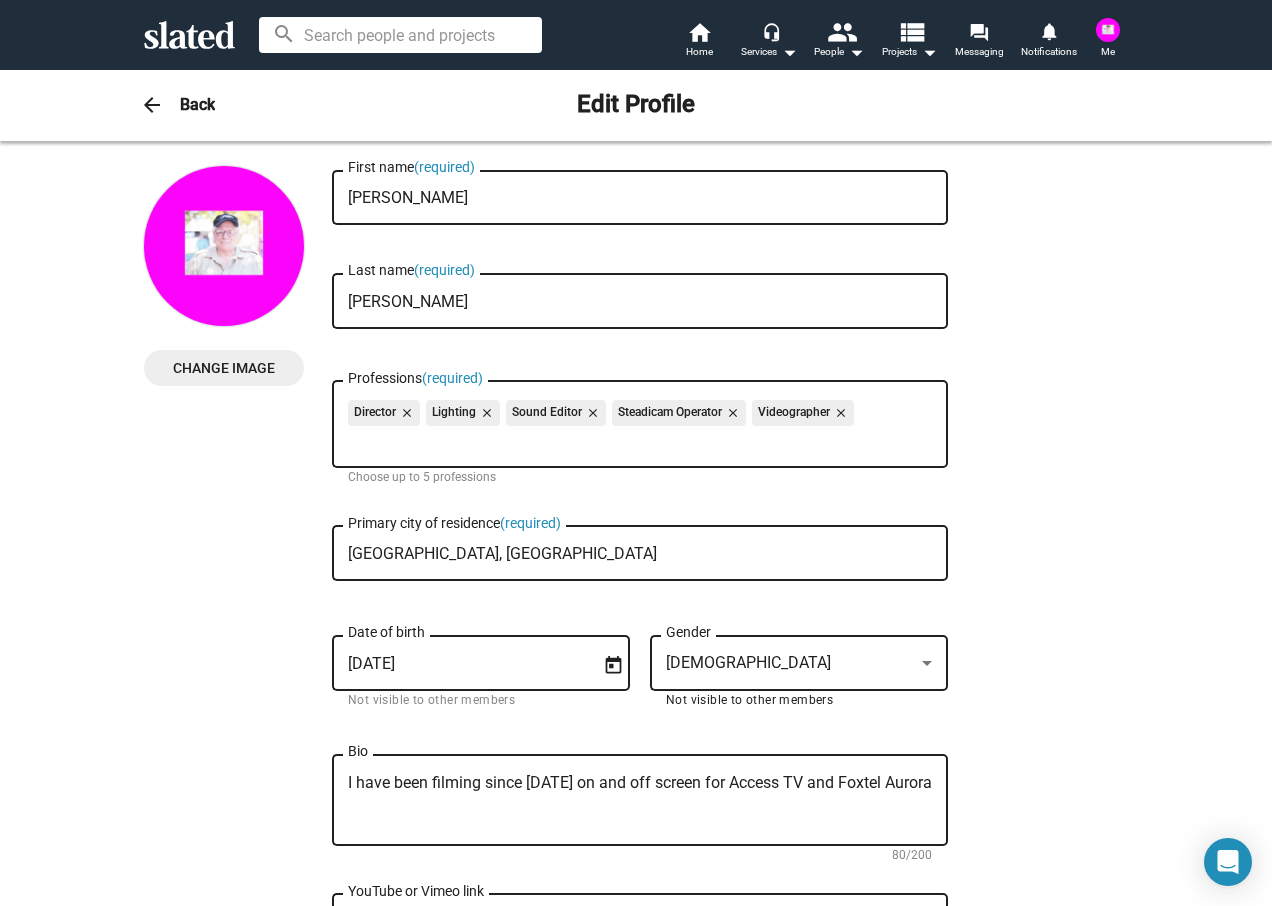 scroll, scrollTop: 0, scrollLeft: 0, axis: both 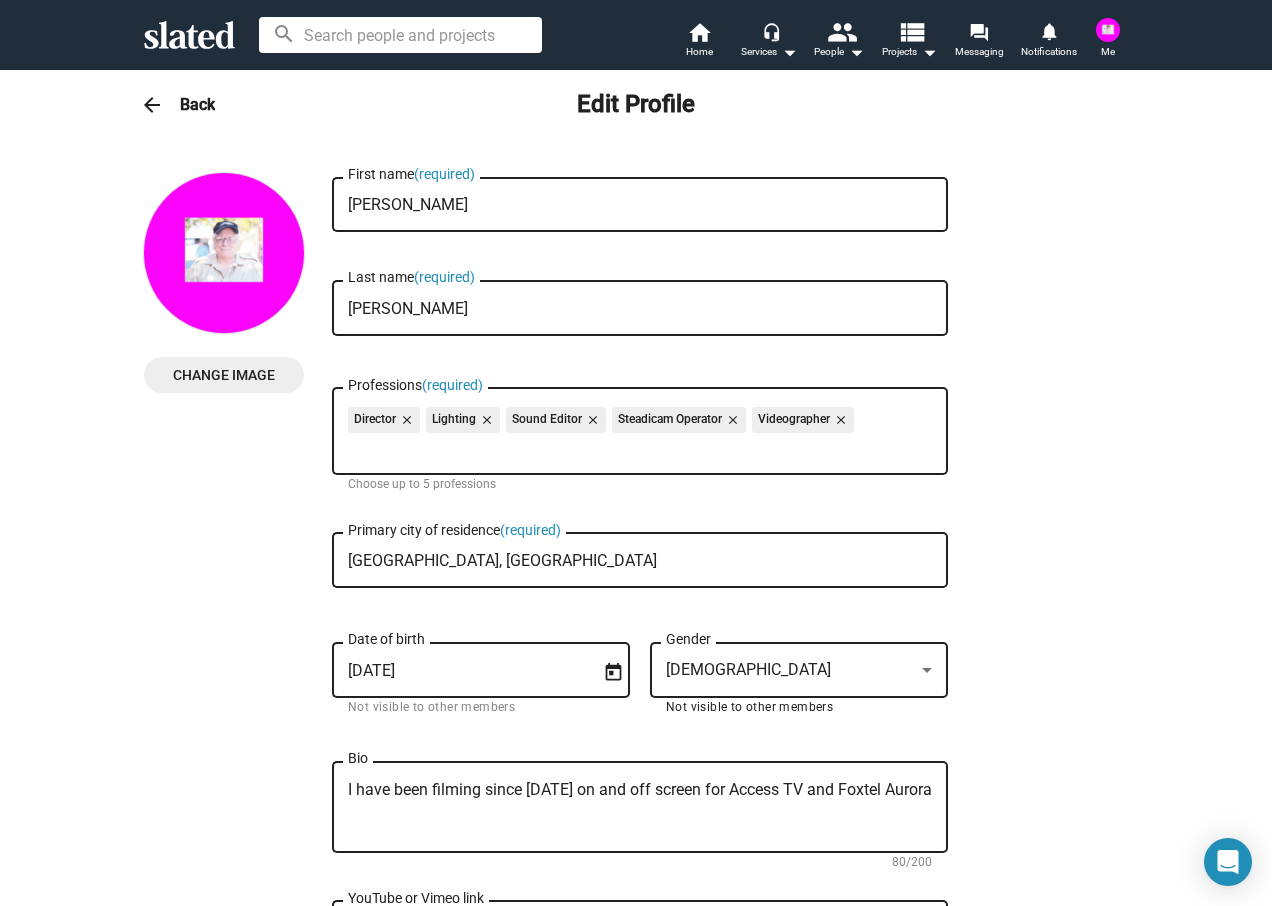 click at bounding box center [1108, 30] 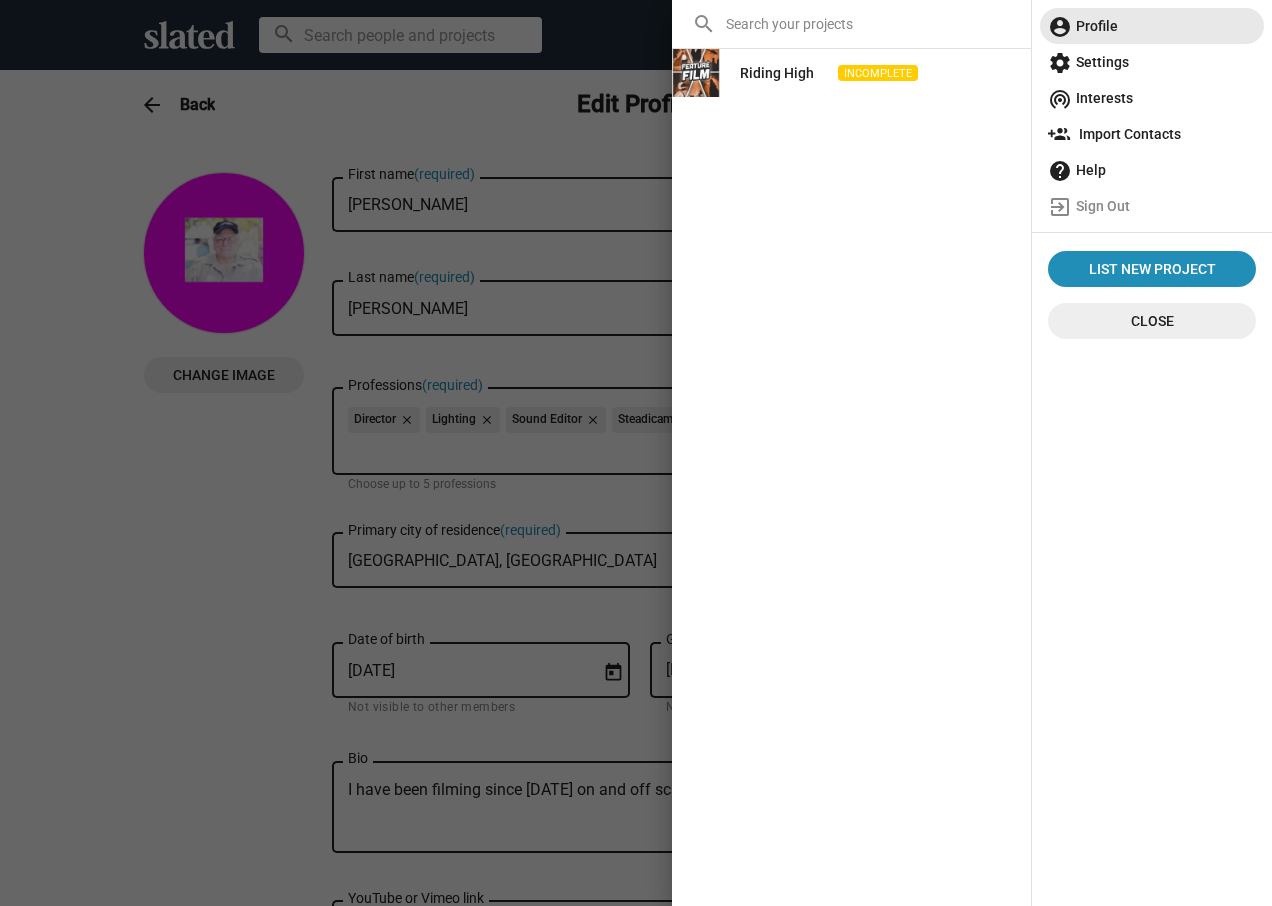 click on "account_circle  Profile" 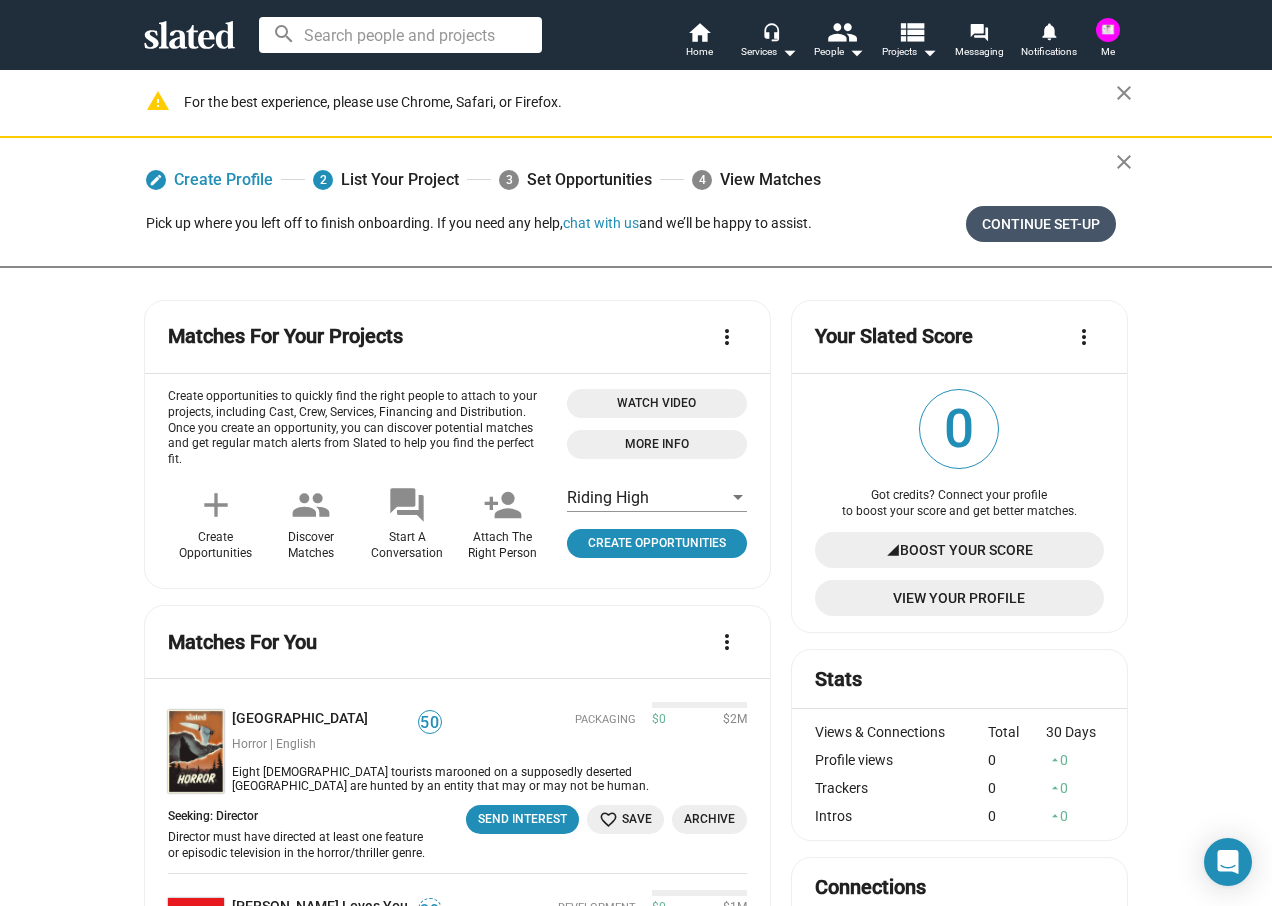 click on "Continue Set-up" 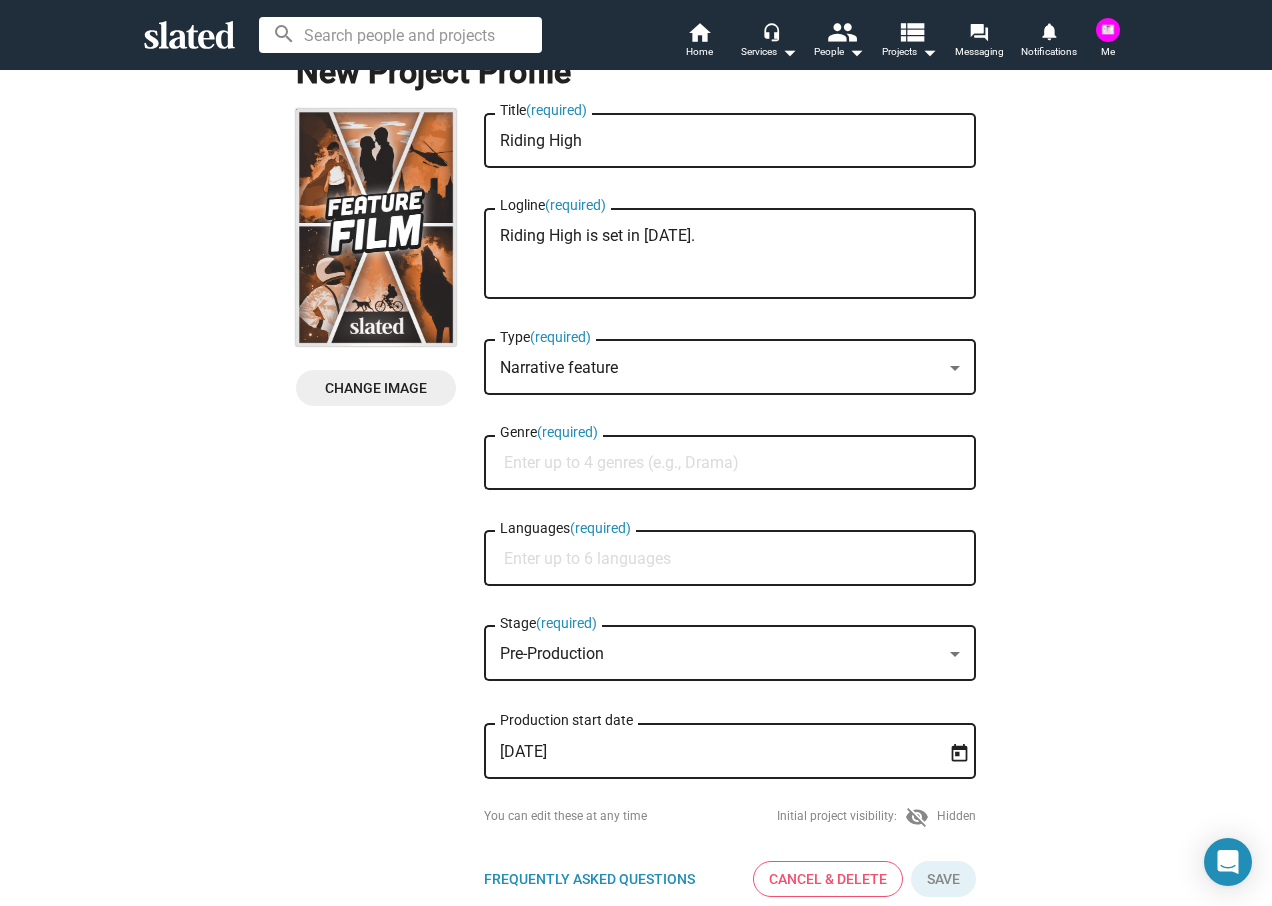 scroll, scrollTop: 0, scrollLeft: 0, axis: both 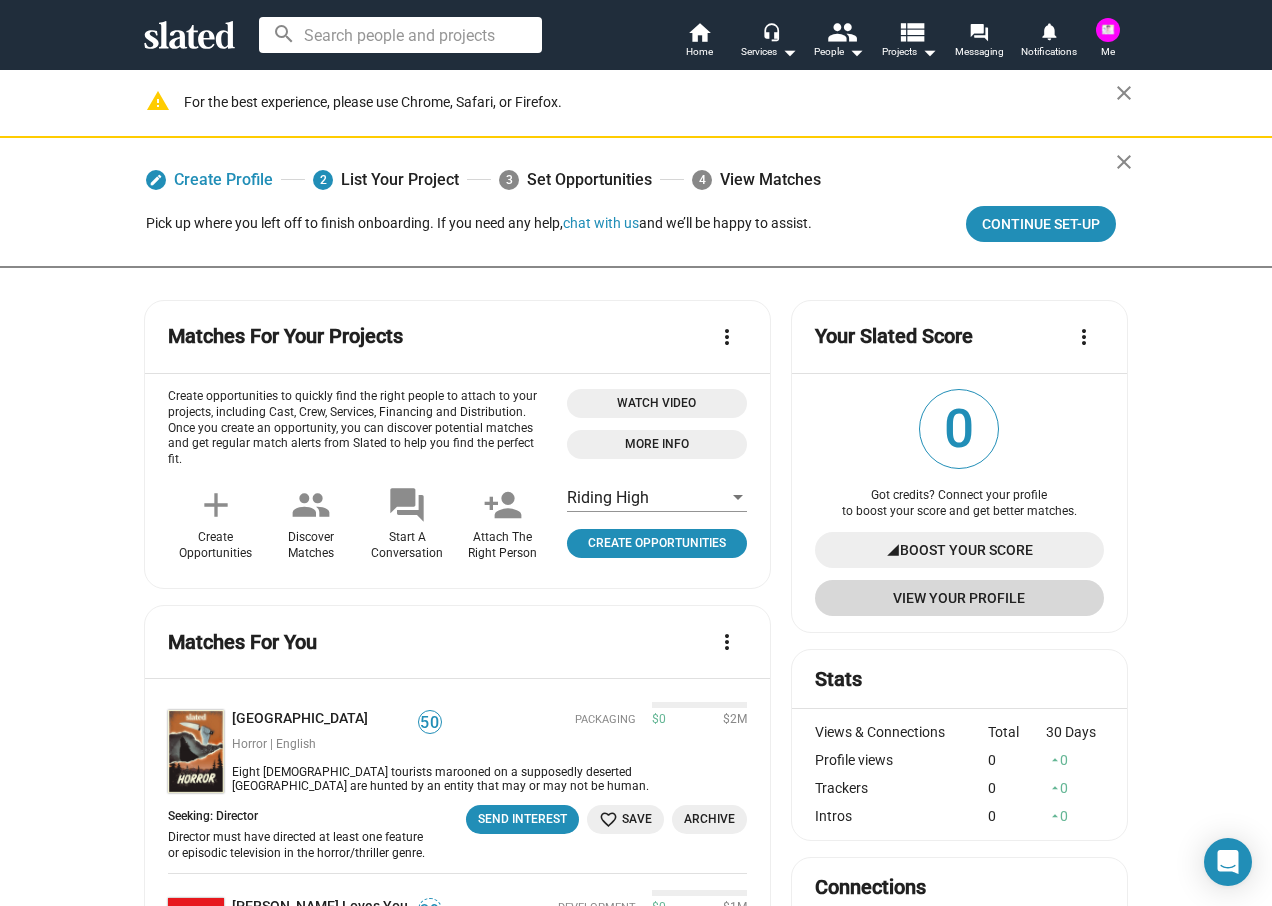 click on "View Your Profile" 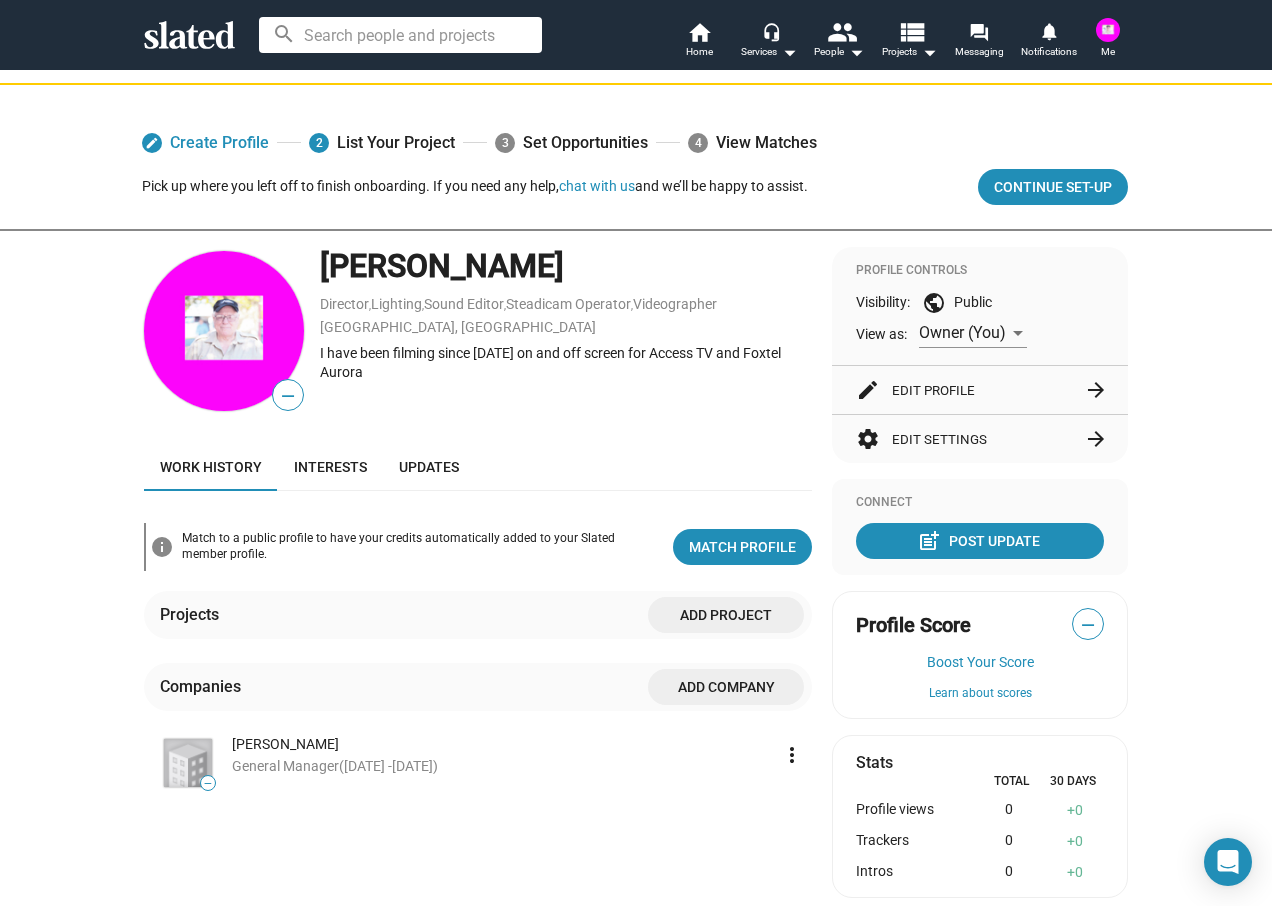 scroll, scrollTop: 100, scrollLeft: 0, axis: vertical 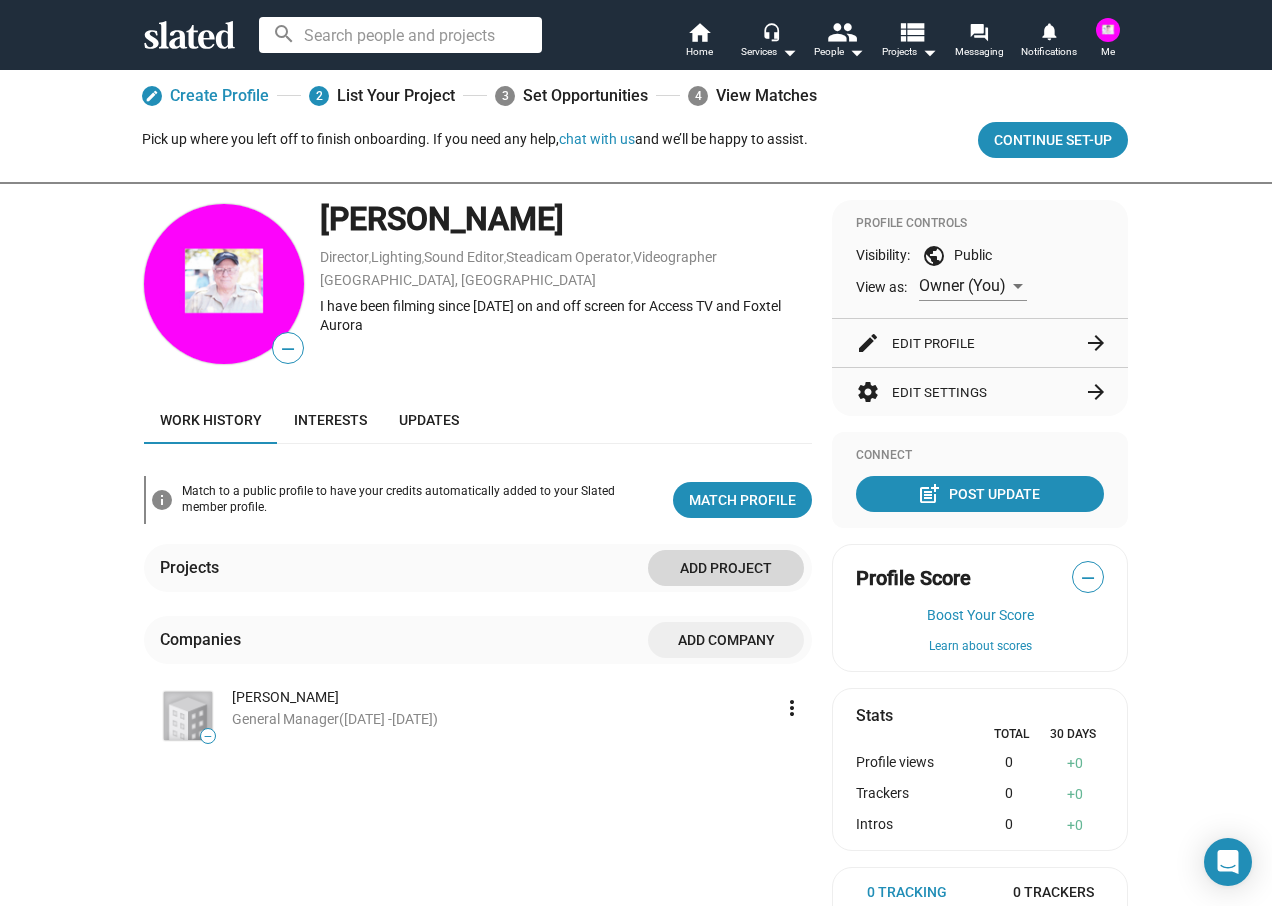 click on "Add project" 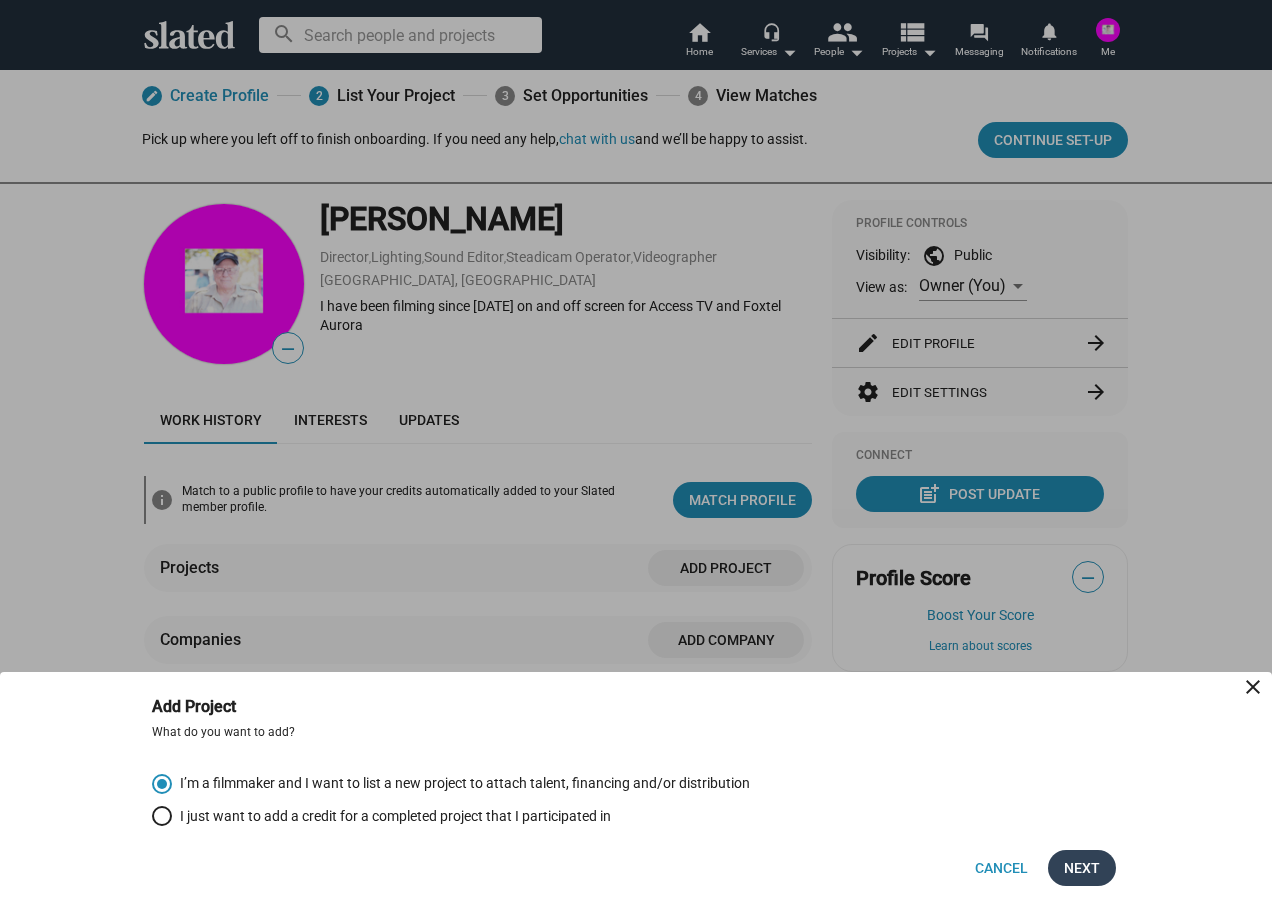 click on "Next" at bounding box center (1082, 868) 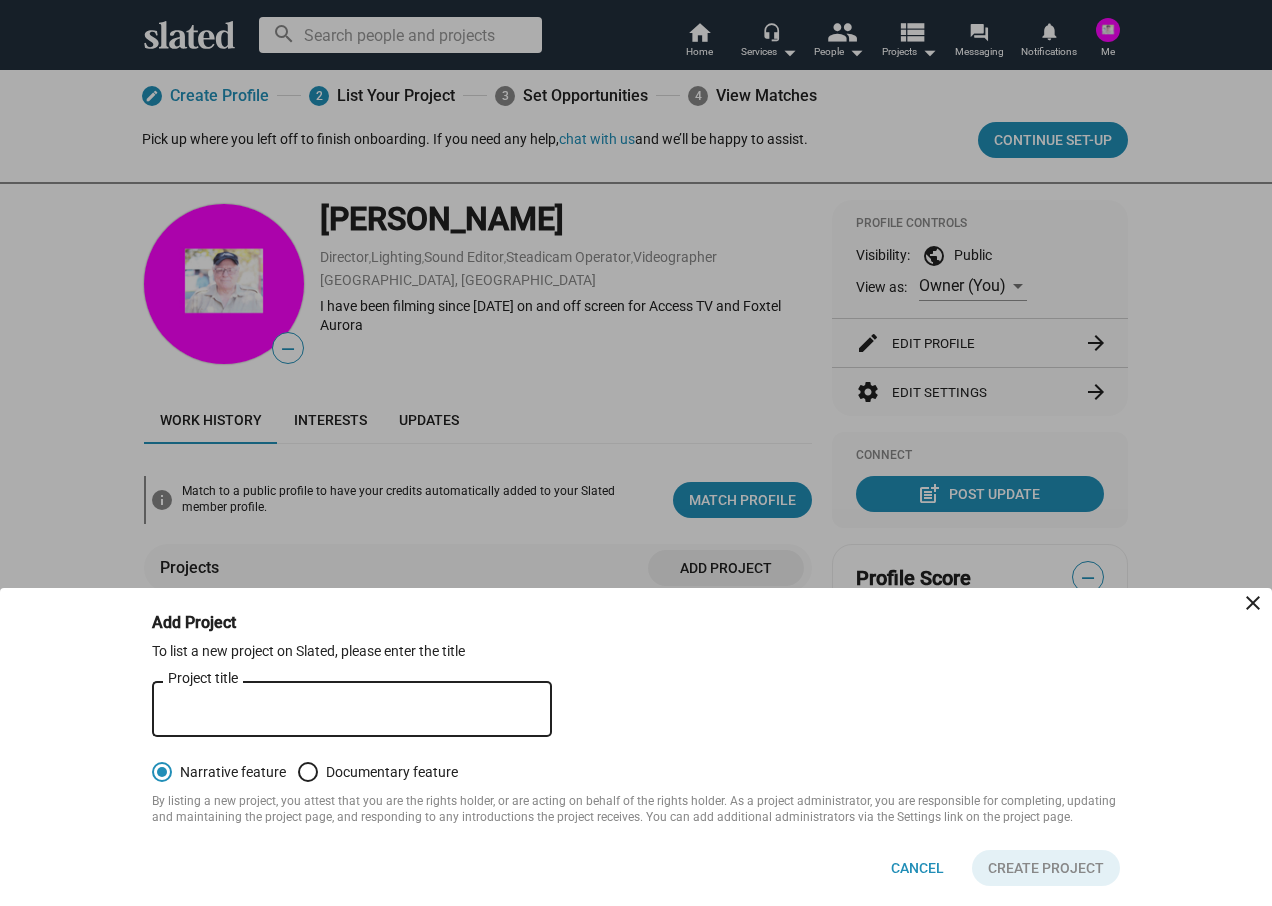 click on "close" at bounding box center [1248, 608] 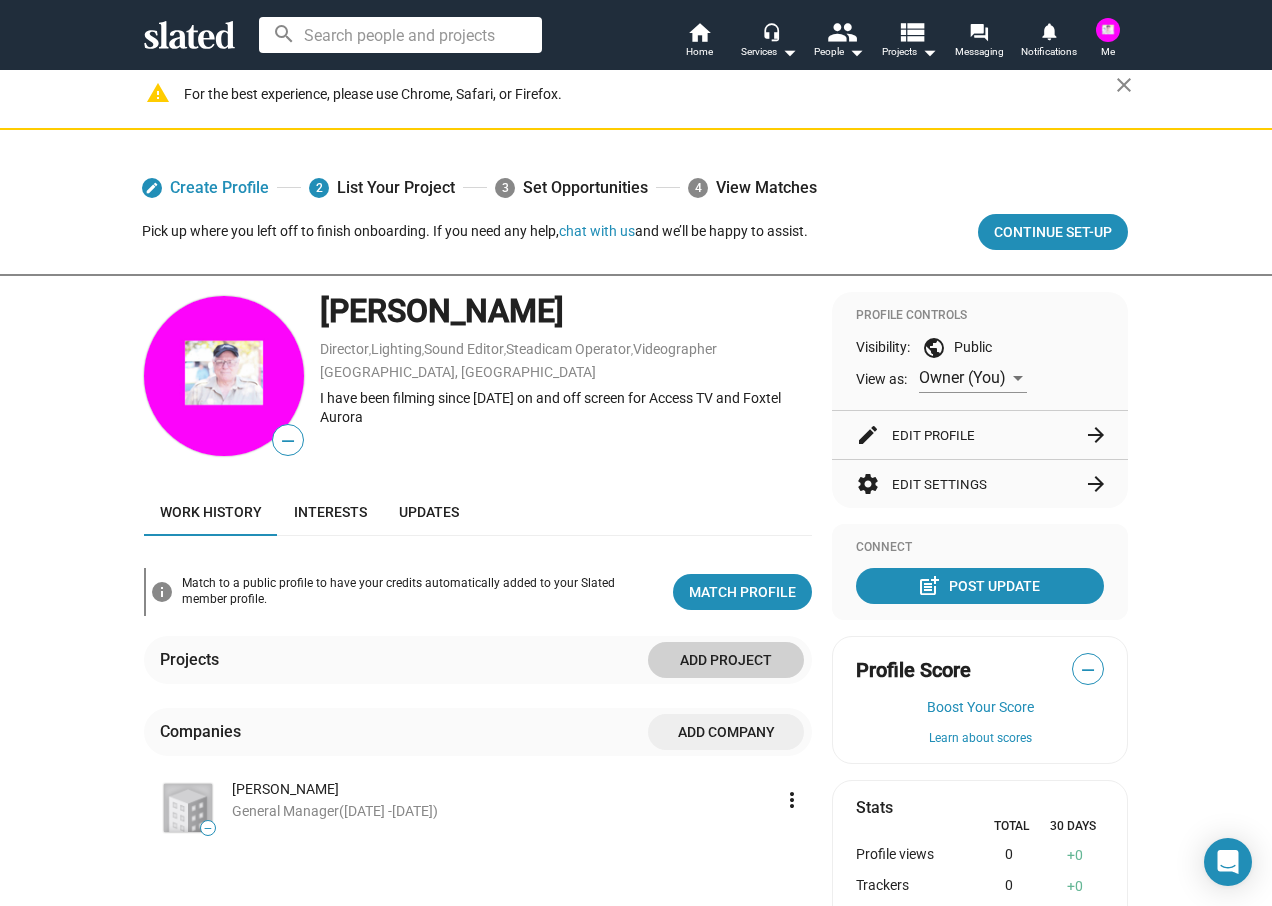 scroll, scrollTop: 0, scrollLeft: 0, axis: both 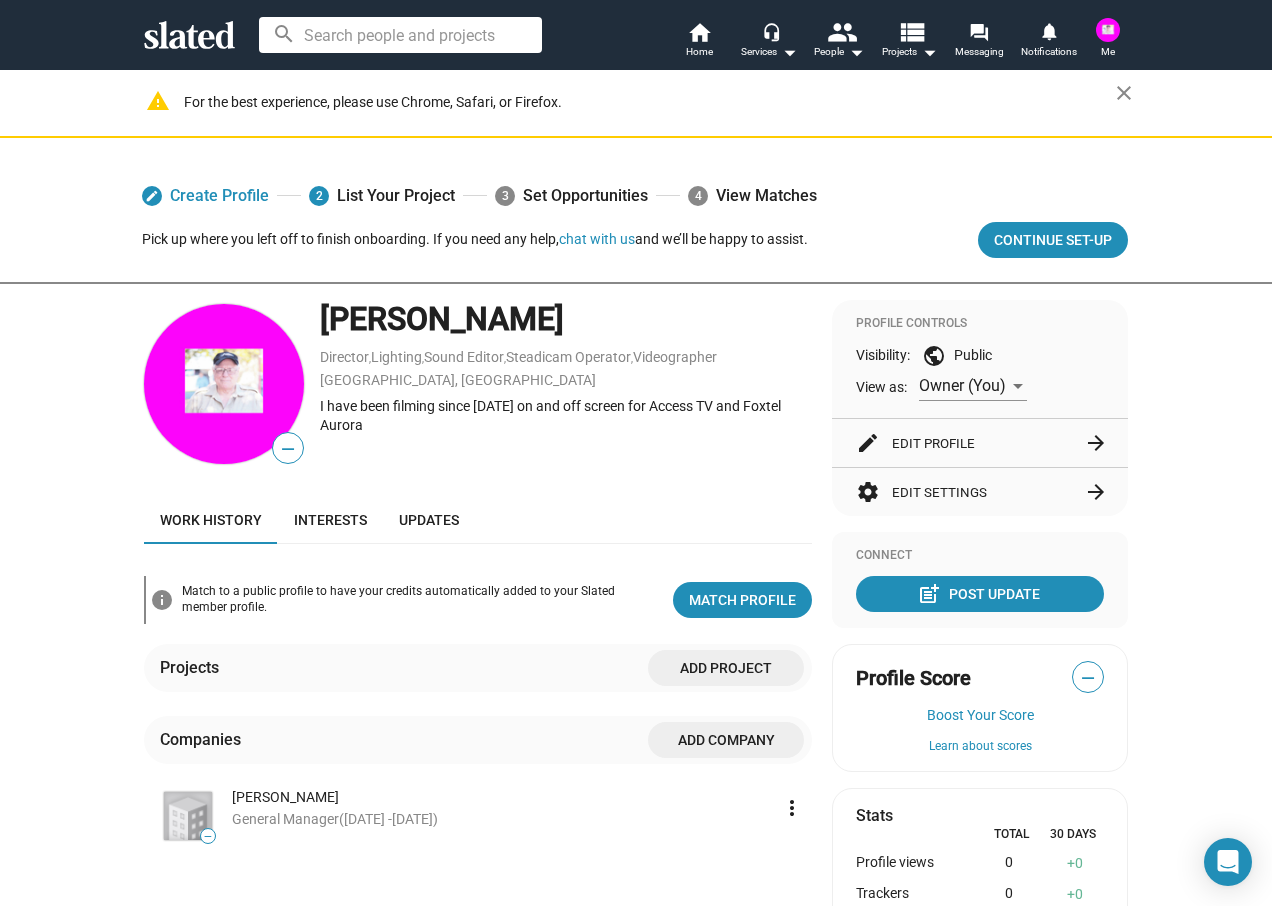 click on "settings  Edit Settings  arrow_forward" 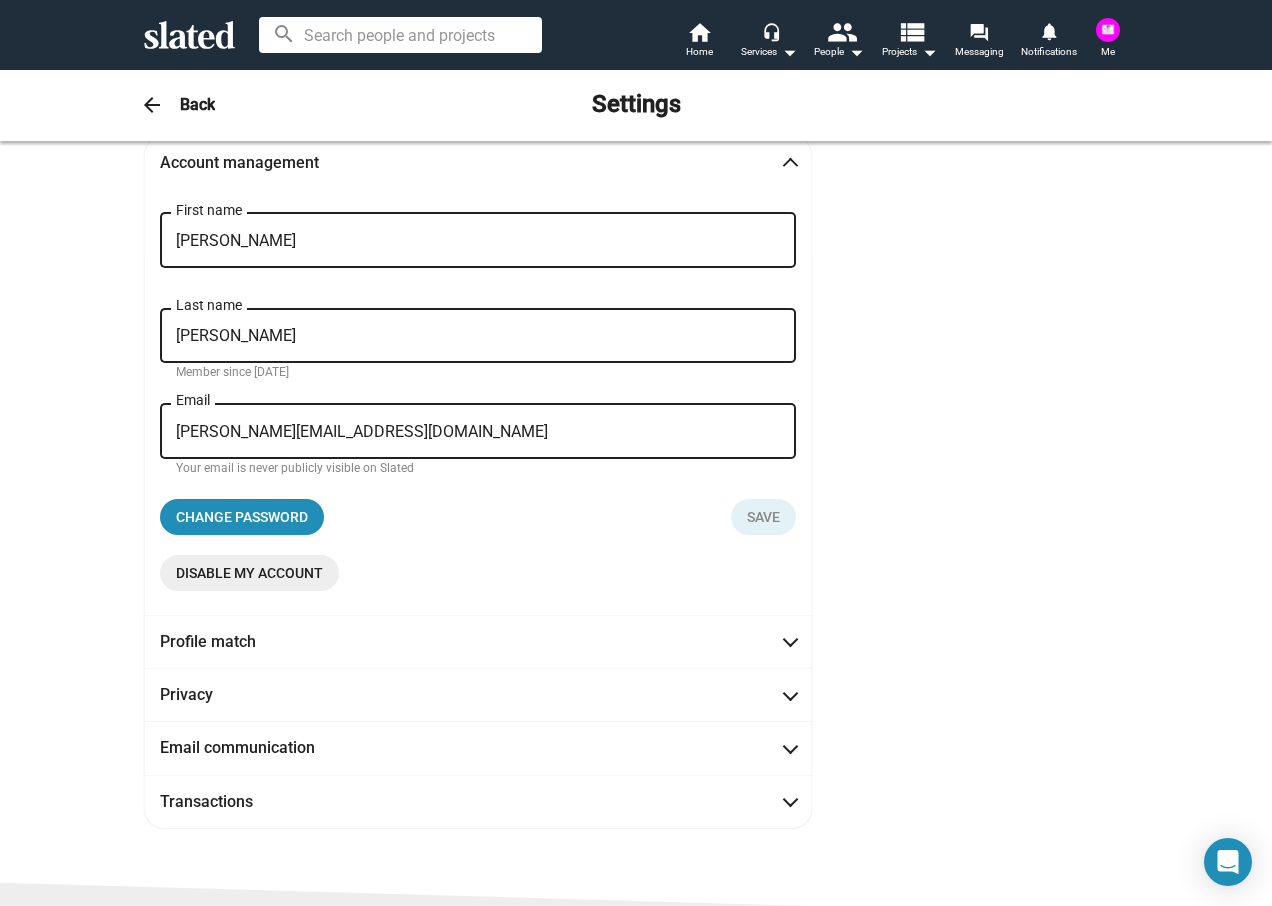 scroll, scrollTop: 200, scrollLeft: 0, axis: vertical 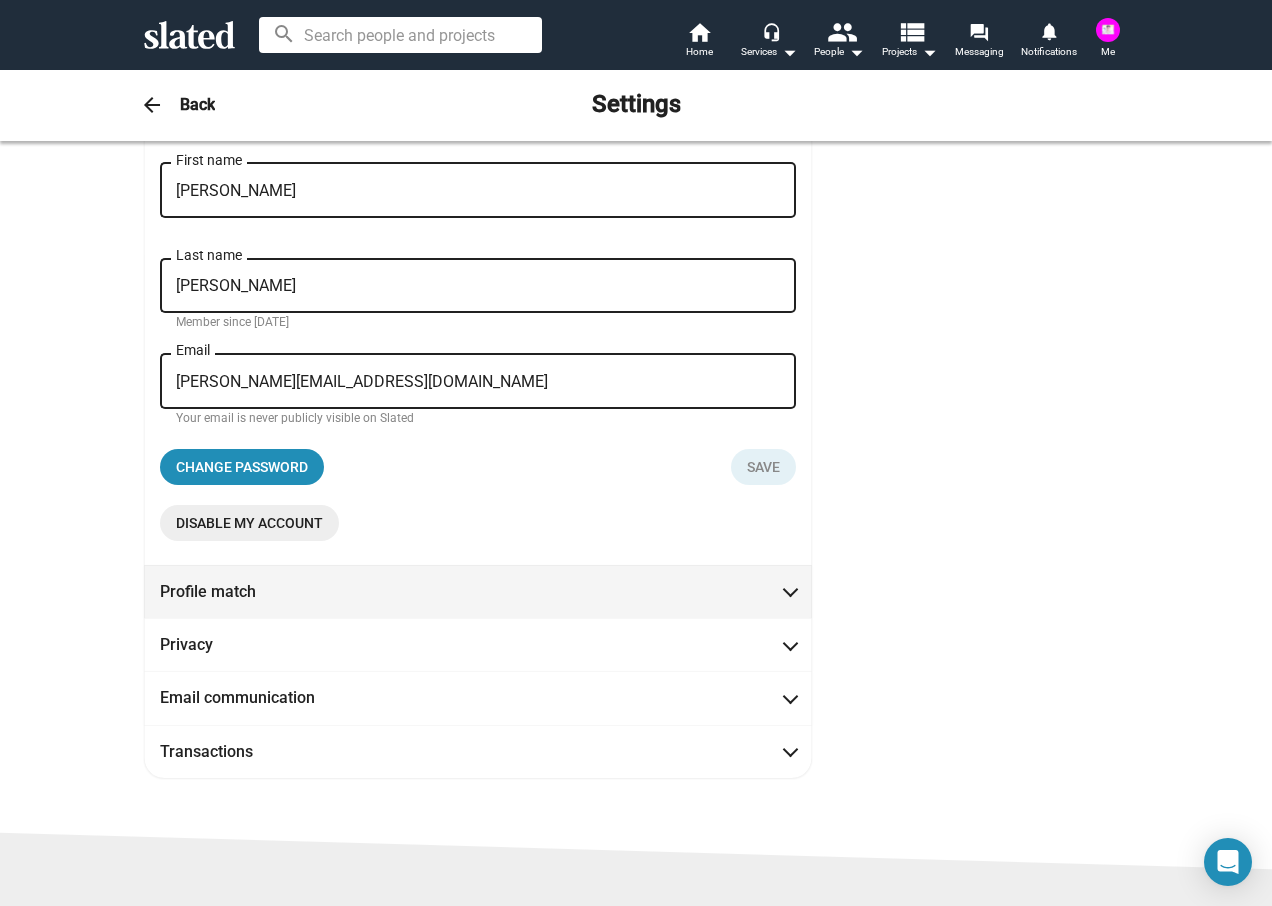 click at bounding box center (790, 590) 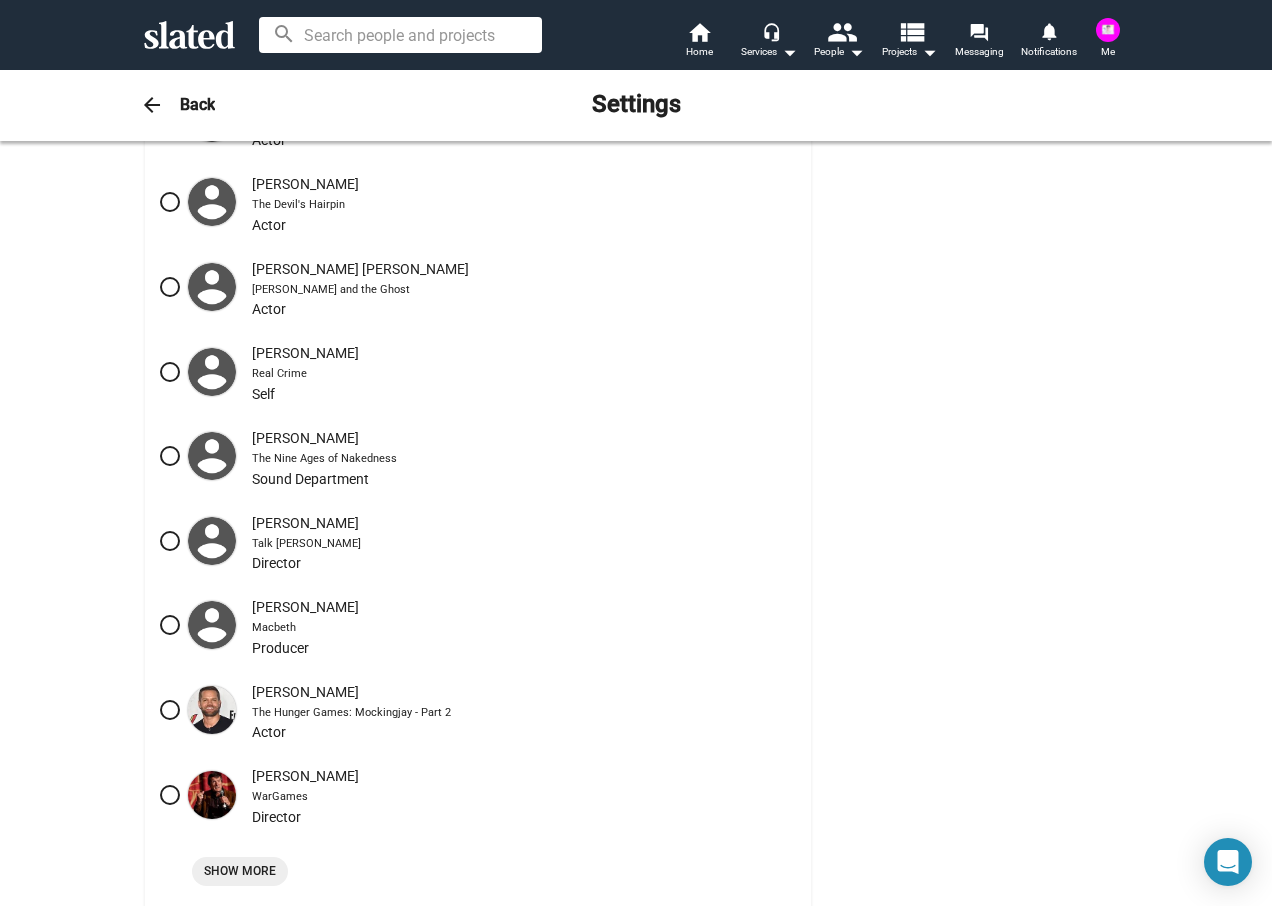 scroll, scrollTop: 500, scrollLeft: 0, axis: vertical 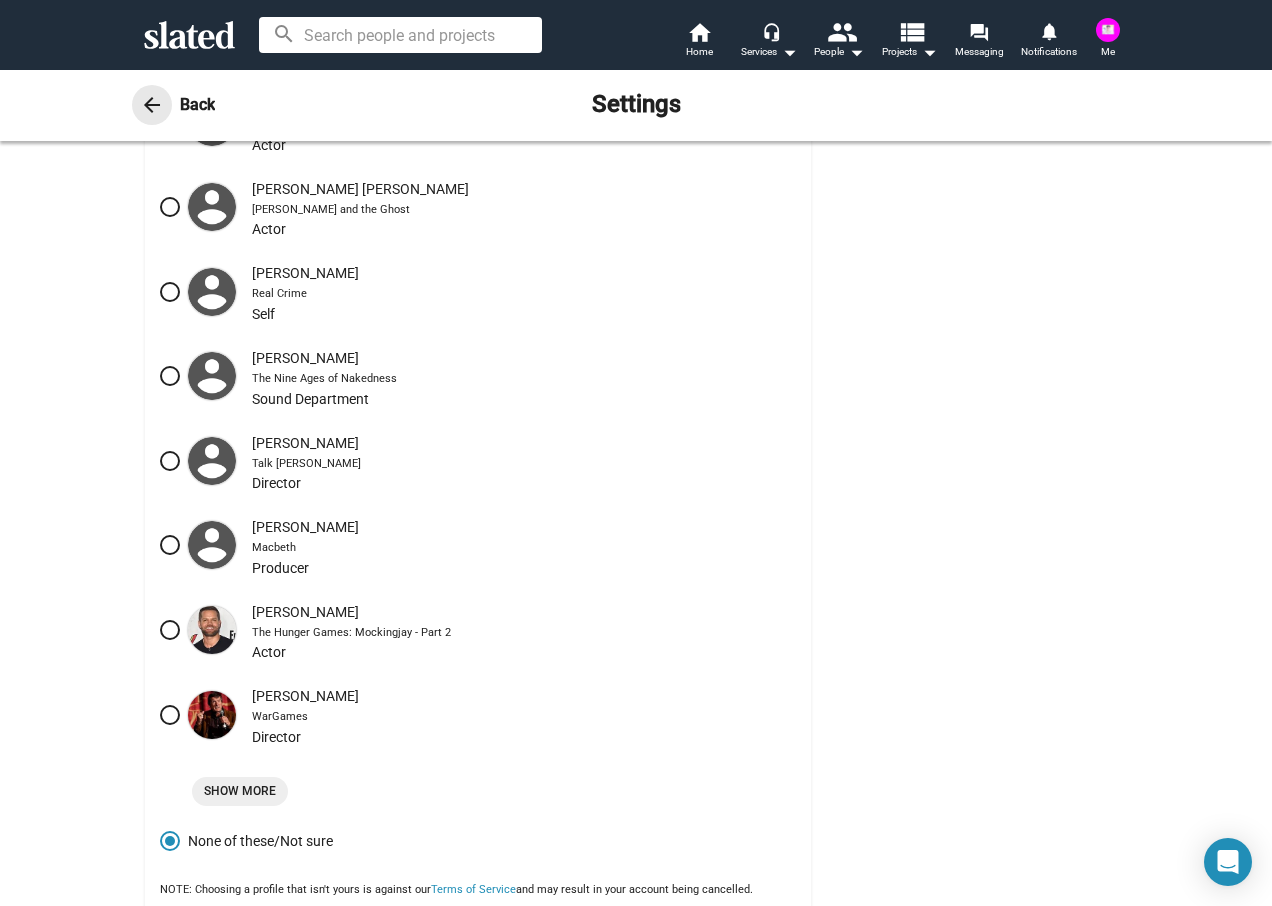 click on "arrow_back" 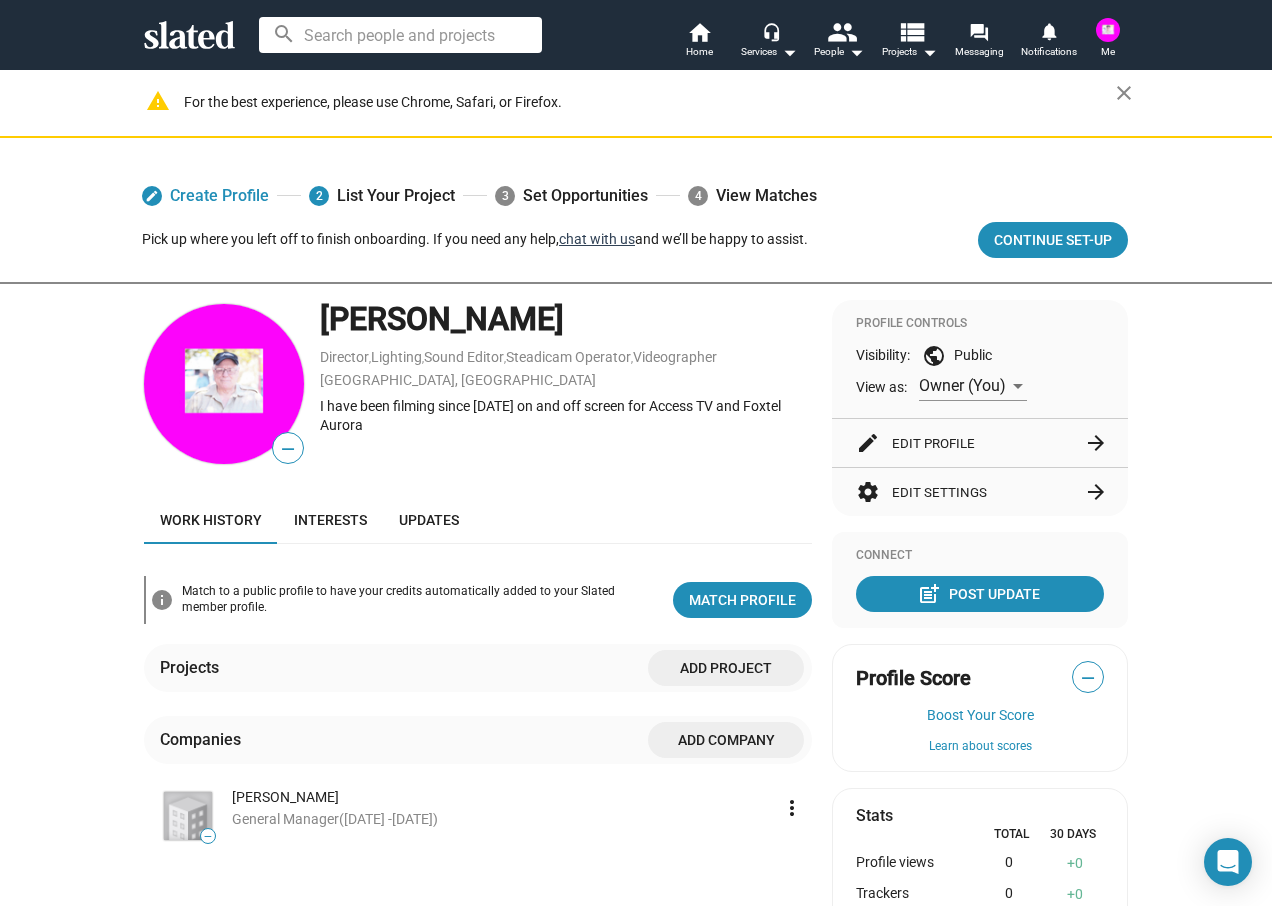 click on "chat with us" at bounding box center (597, 239) 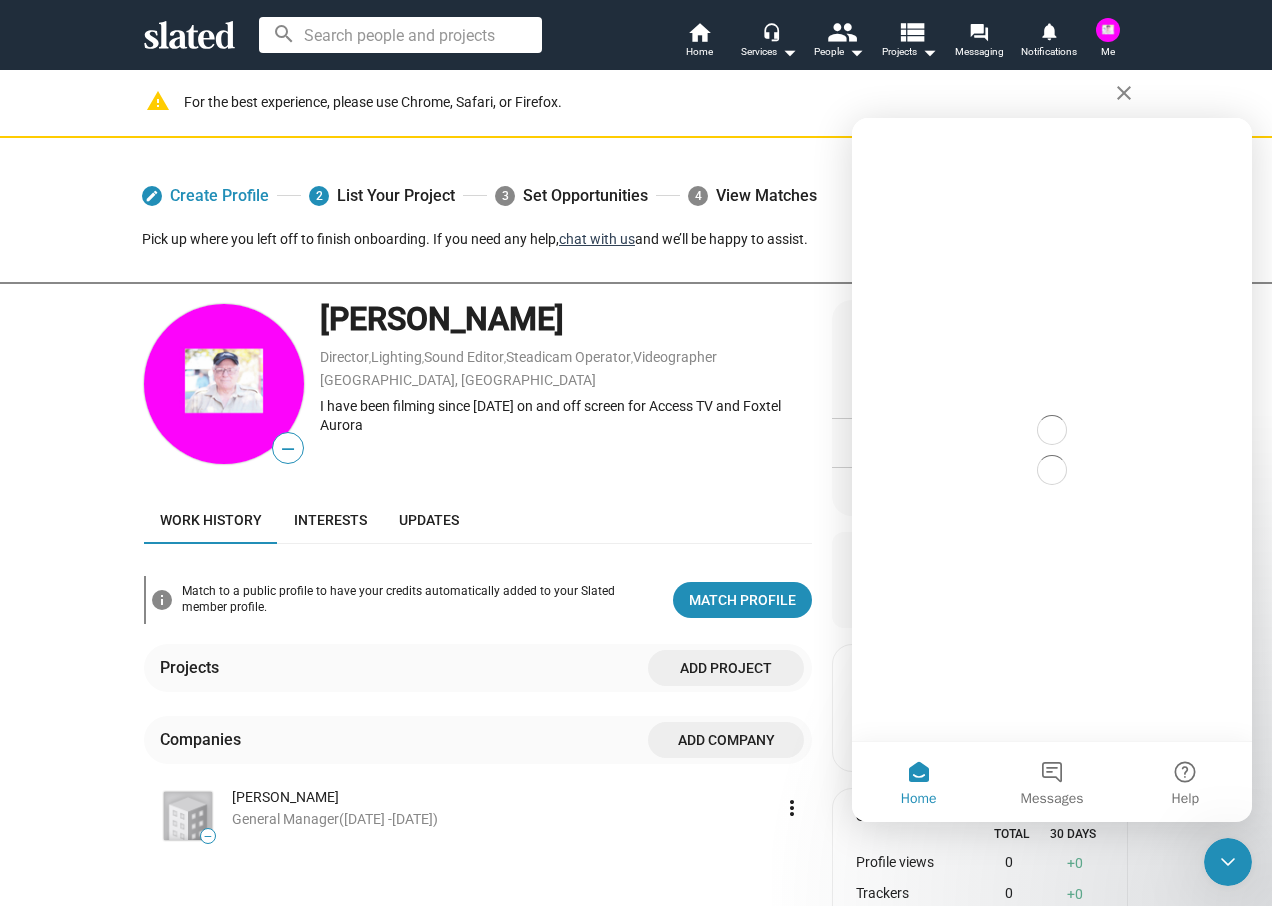 scroll, scrollTop: 0, scrollLeft: 0, axis: both 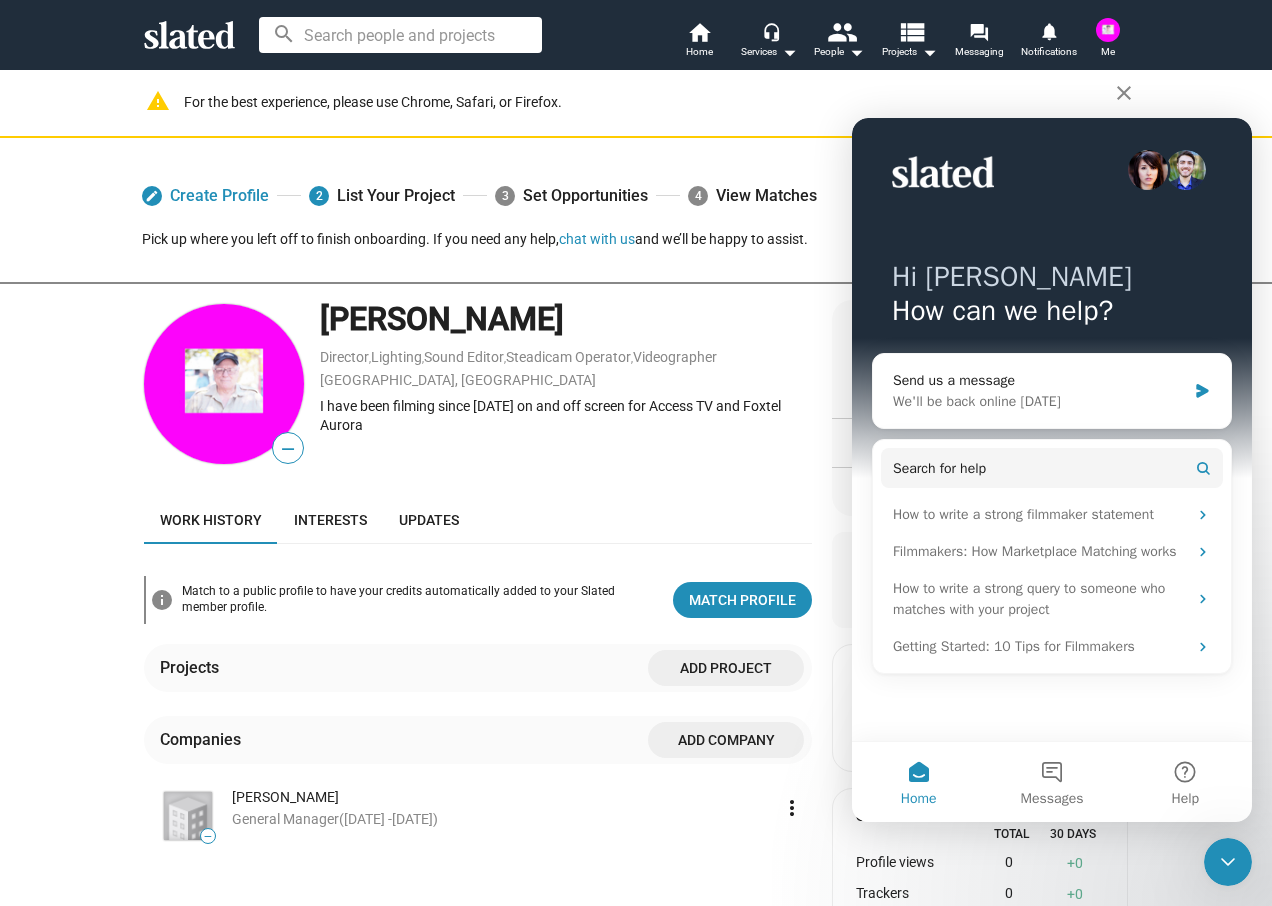 click 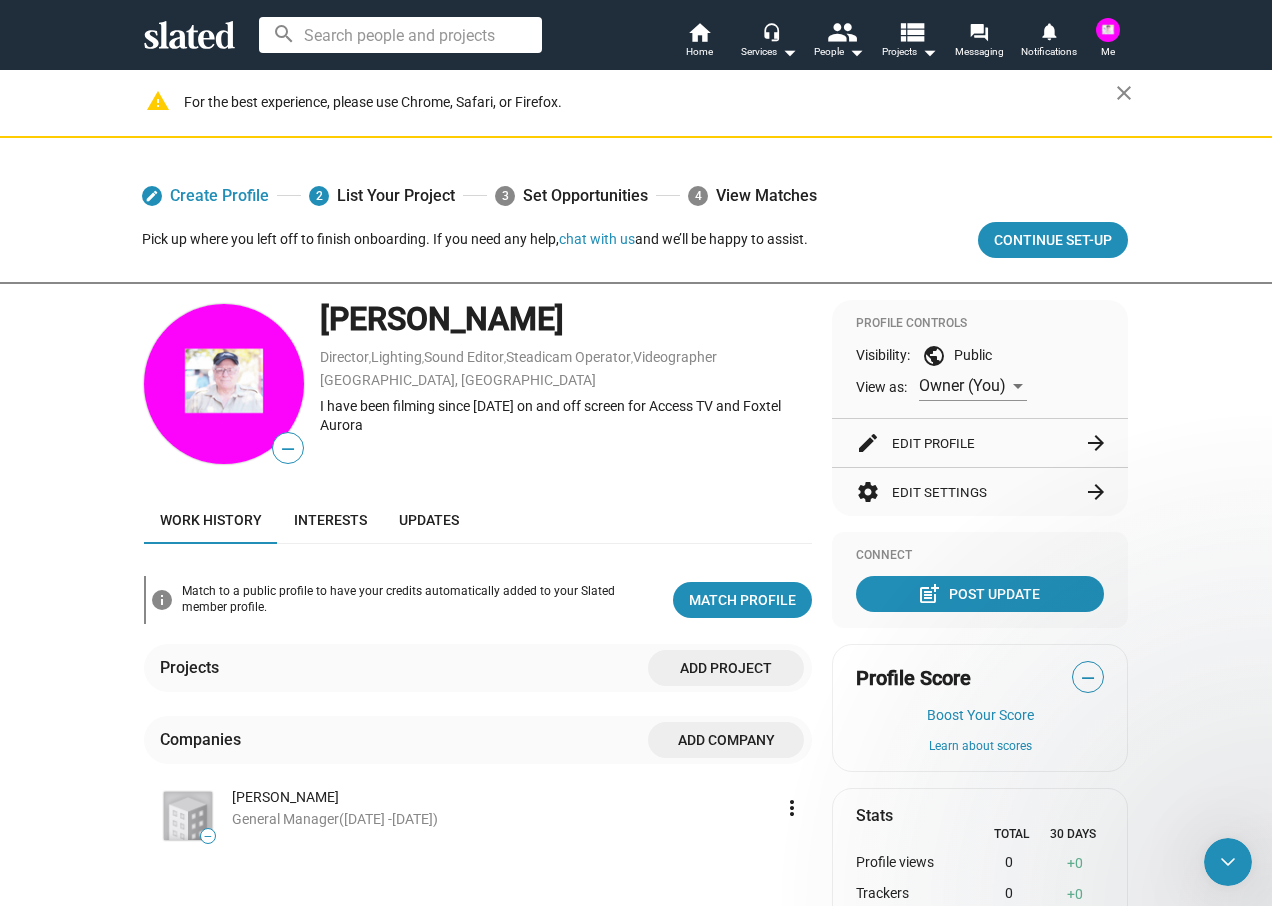 scroll, scrollTop: 0, scrollLeft: 0, axis: both 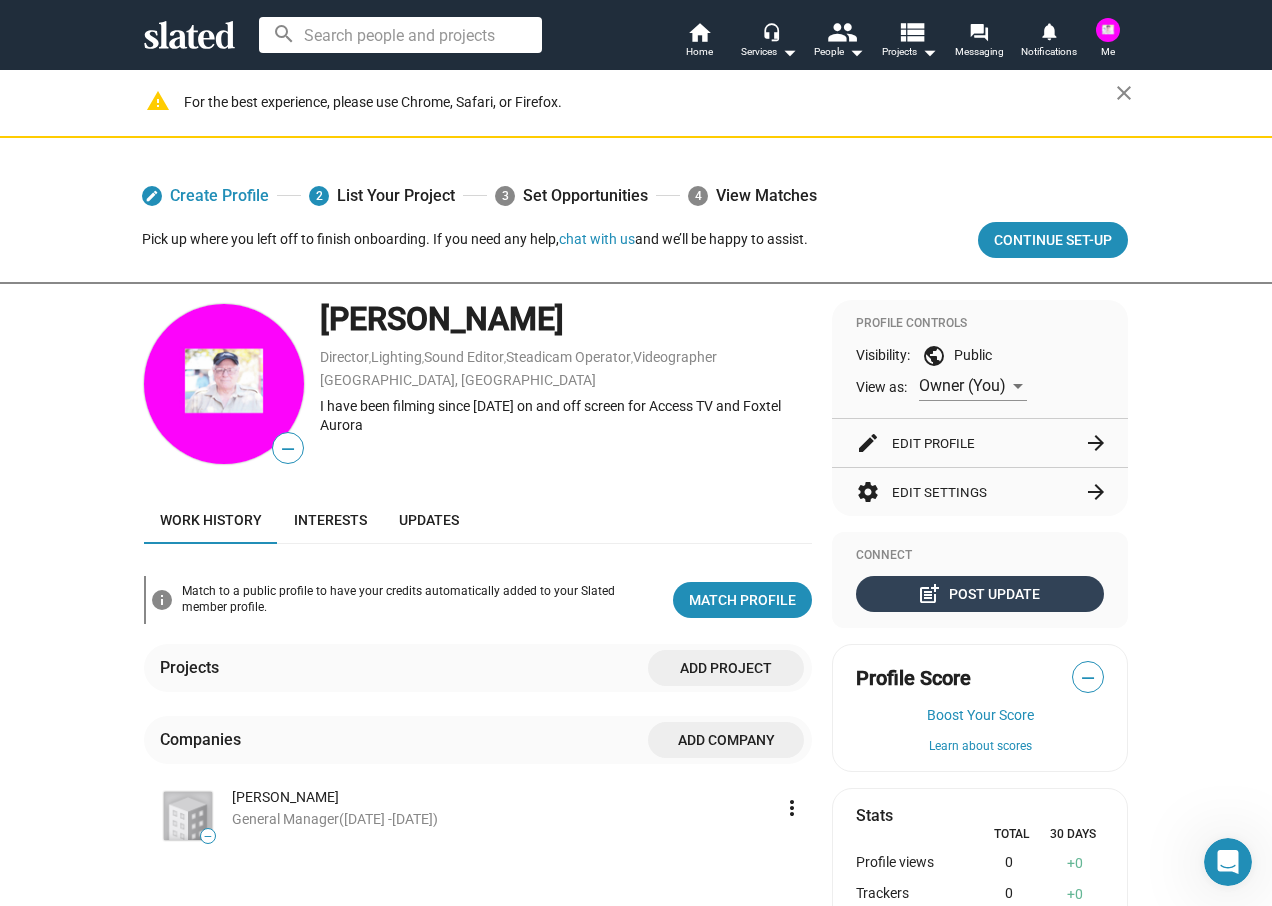 click on "post_add  Post Update" at bounding box center (980, 594) 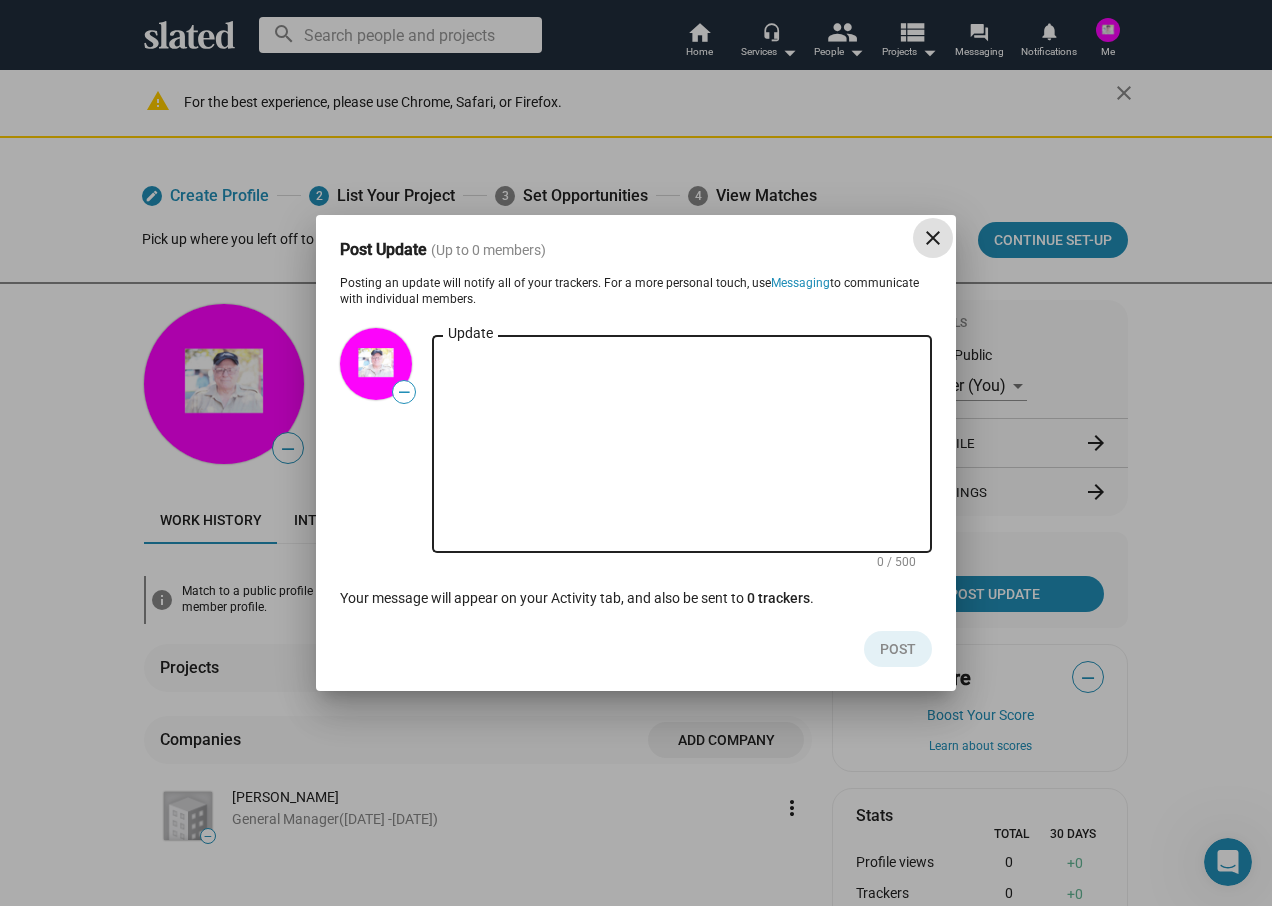 click on "close" at bounding box center [933, 238] 